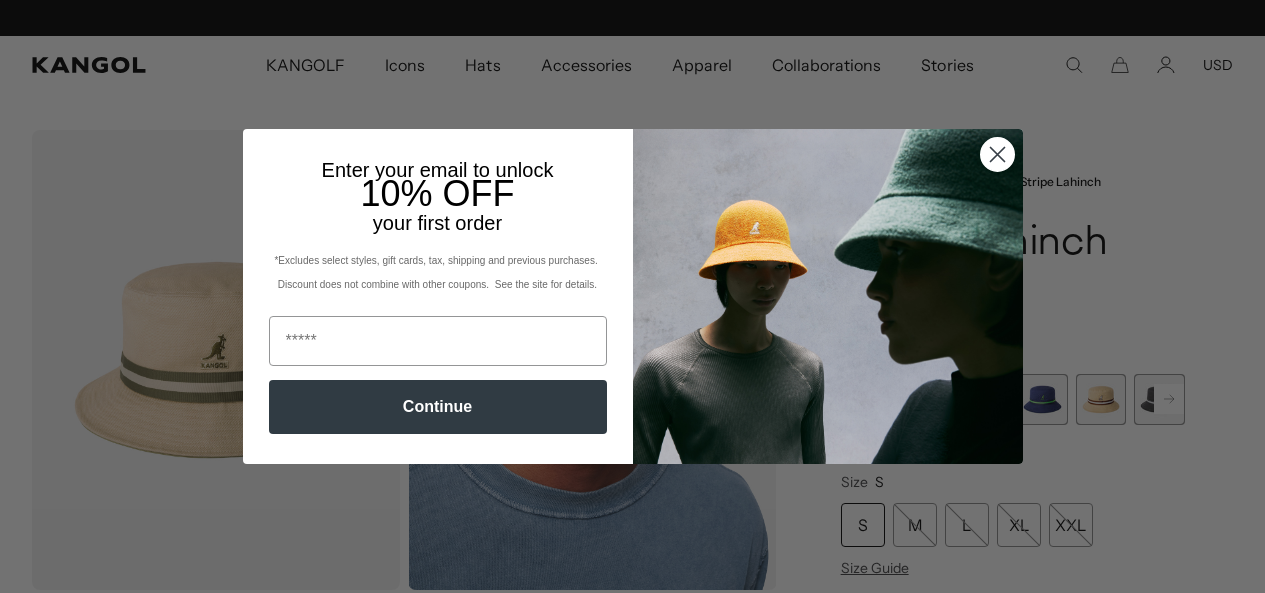 scroll, scrollTop: 0, scrollLeft: 0, axis: both 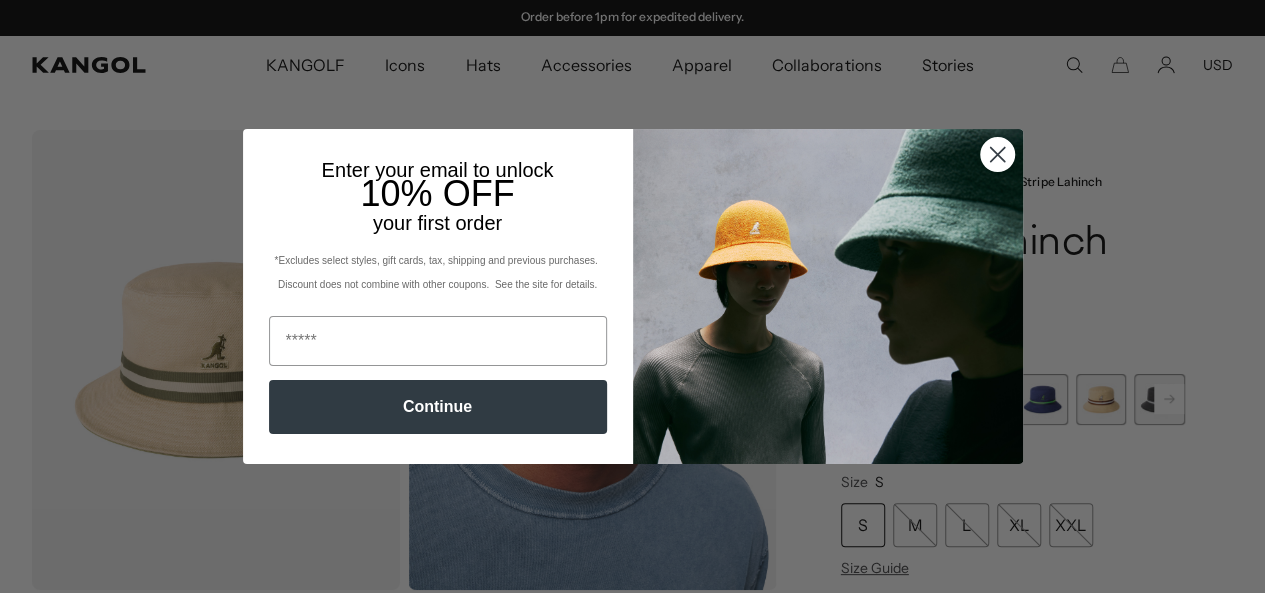 click 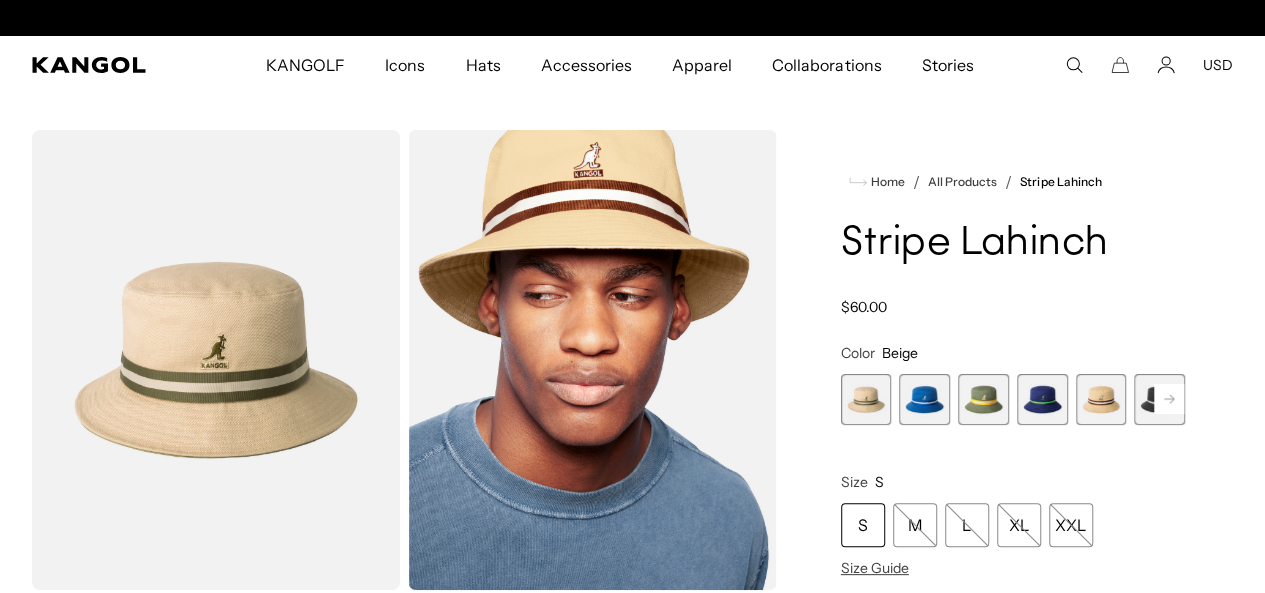 click on "Hats" at bounding box center (482, 65) 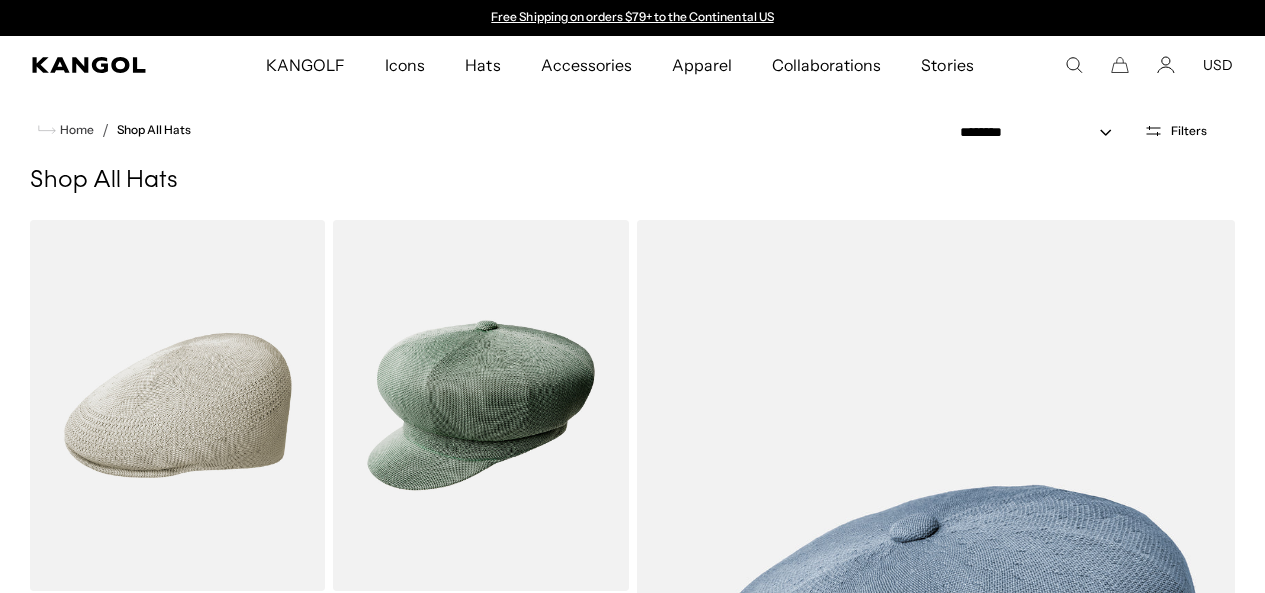 scroll, scrollTop: 0, scrollLeft: 0, axis: both 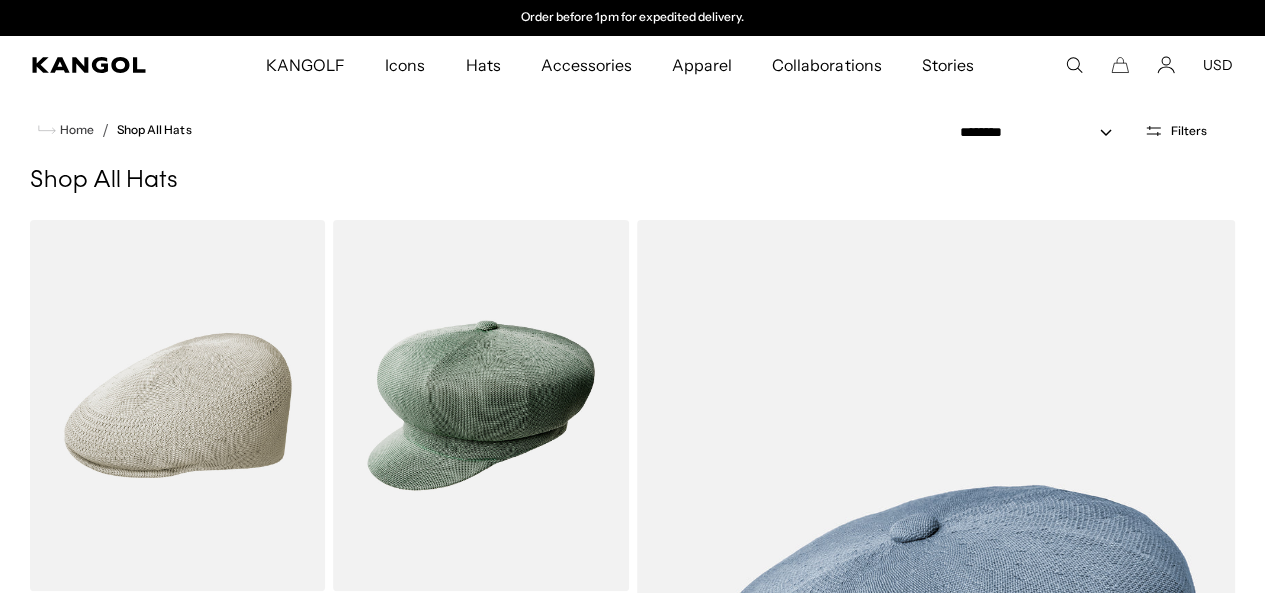 click on "Hats" at bounding box center [482, 65] 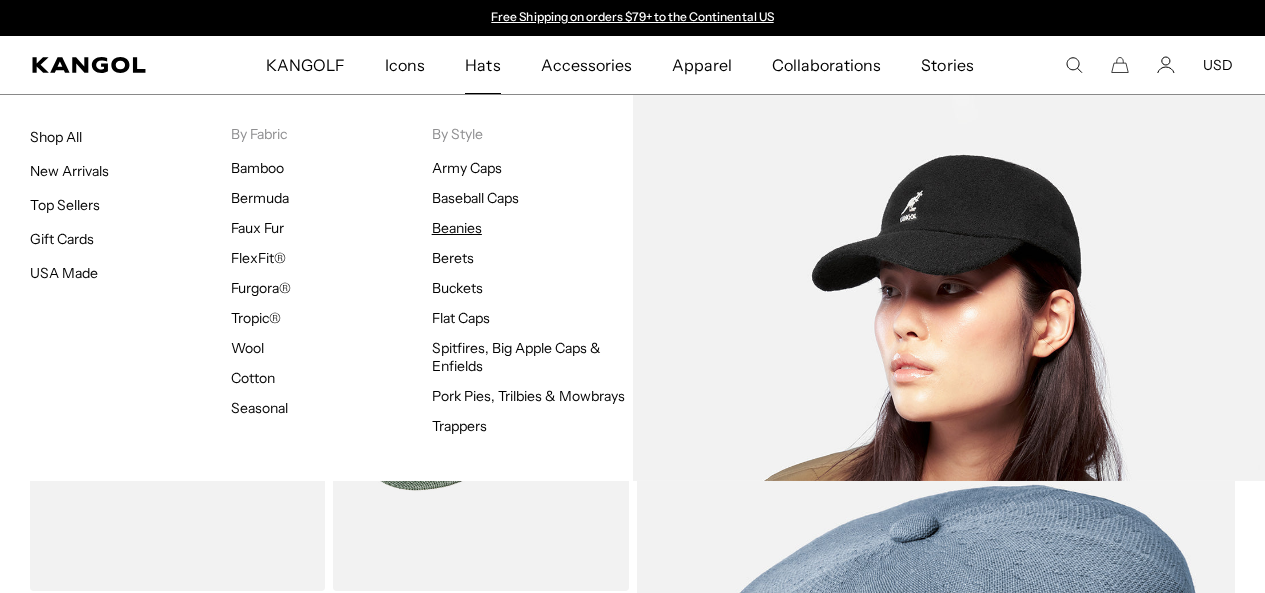 scroll, scrollTop: 0, scrollLeft: 0, axis: both 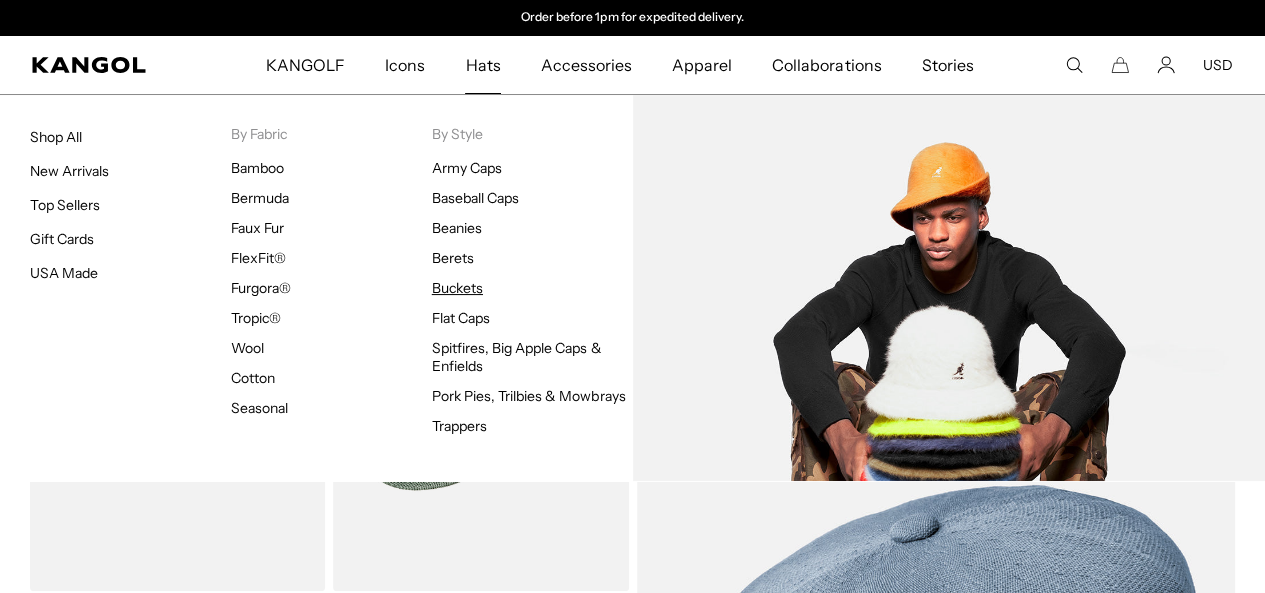 click on "Buckets" at bounding box center (457, 288) 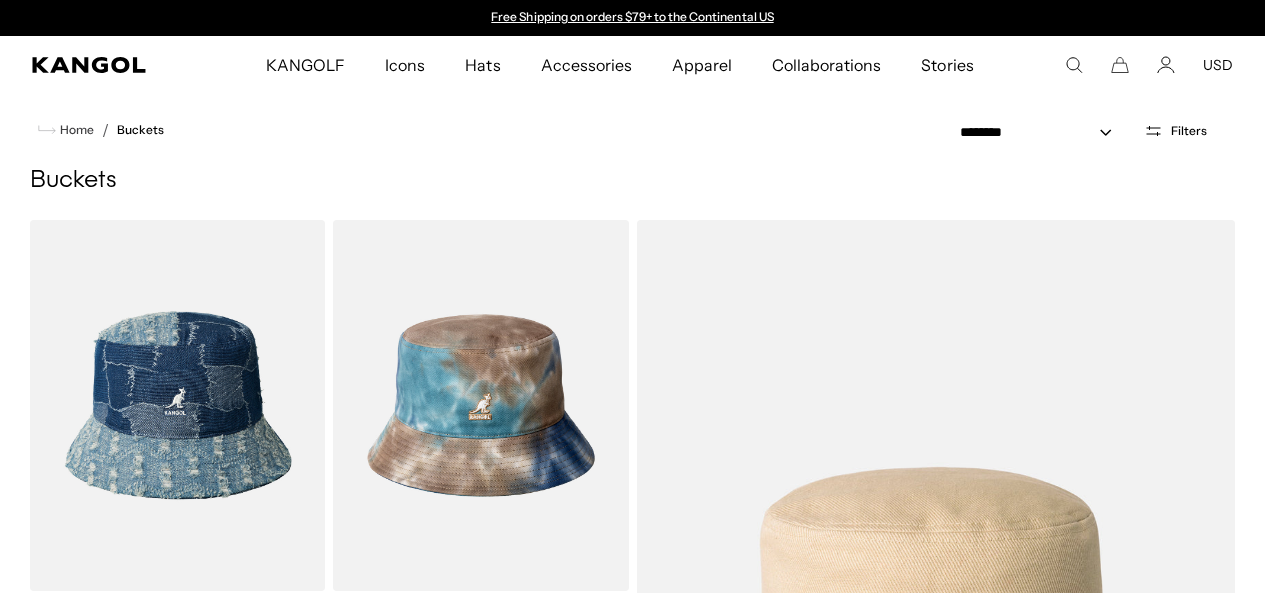 scroll, scrollTop: 0, scrollLeft: 0, axis: both 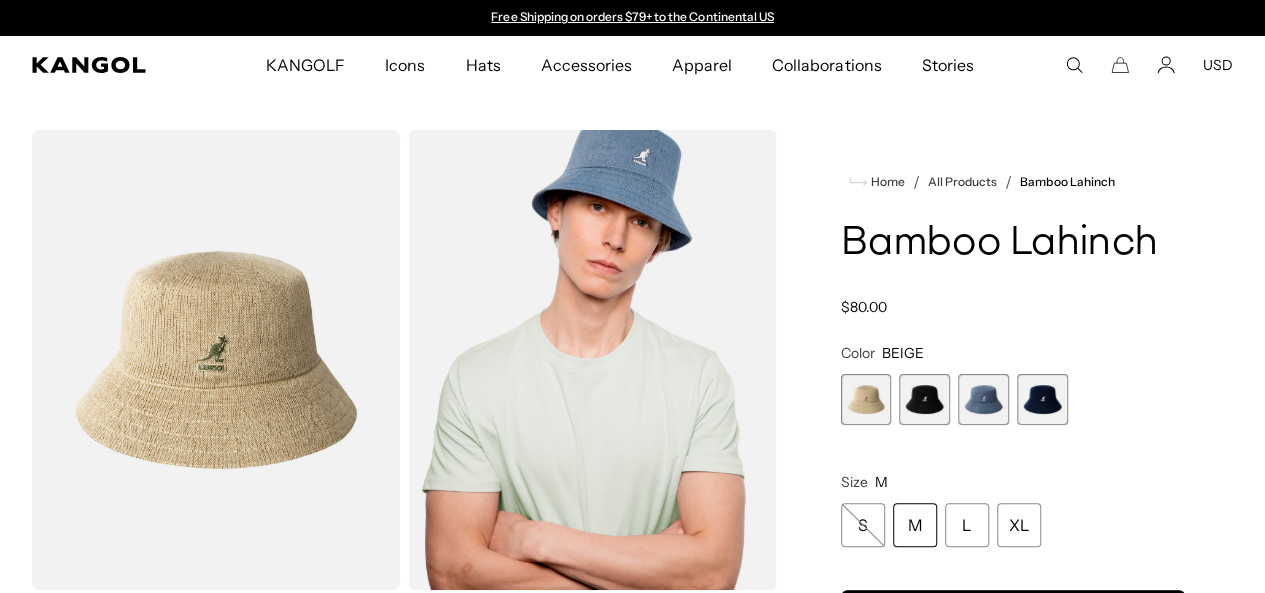 click at bounding box center [866, 399] 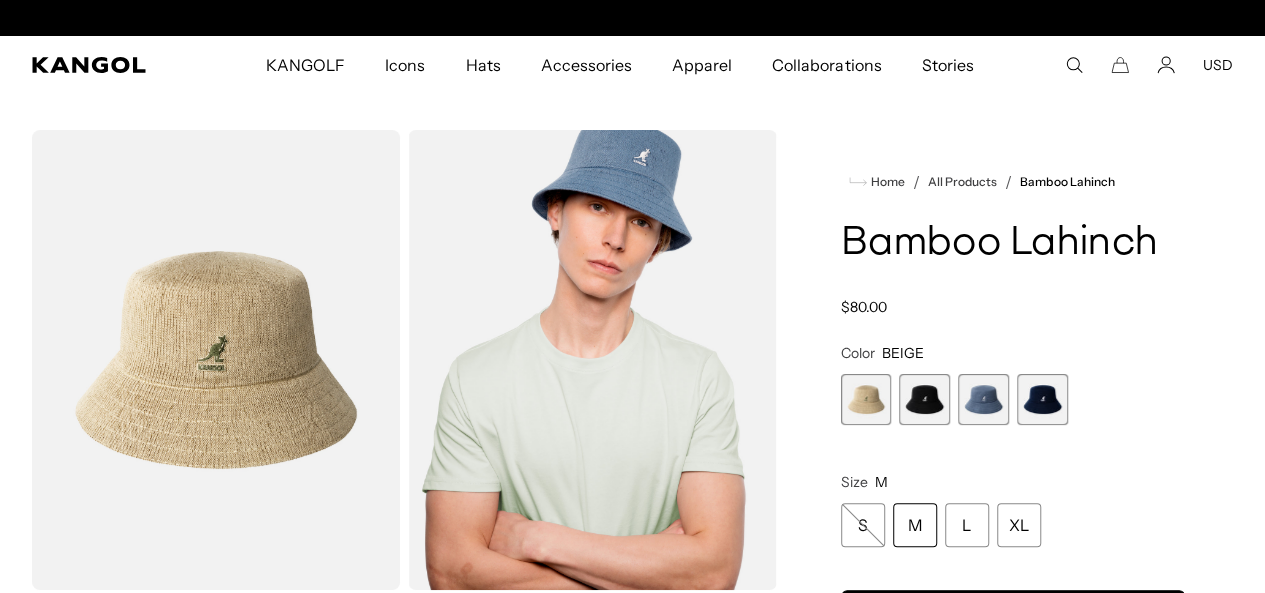 scroll, scrollTop: 0, scrollLeft: 412, axis: horizontal 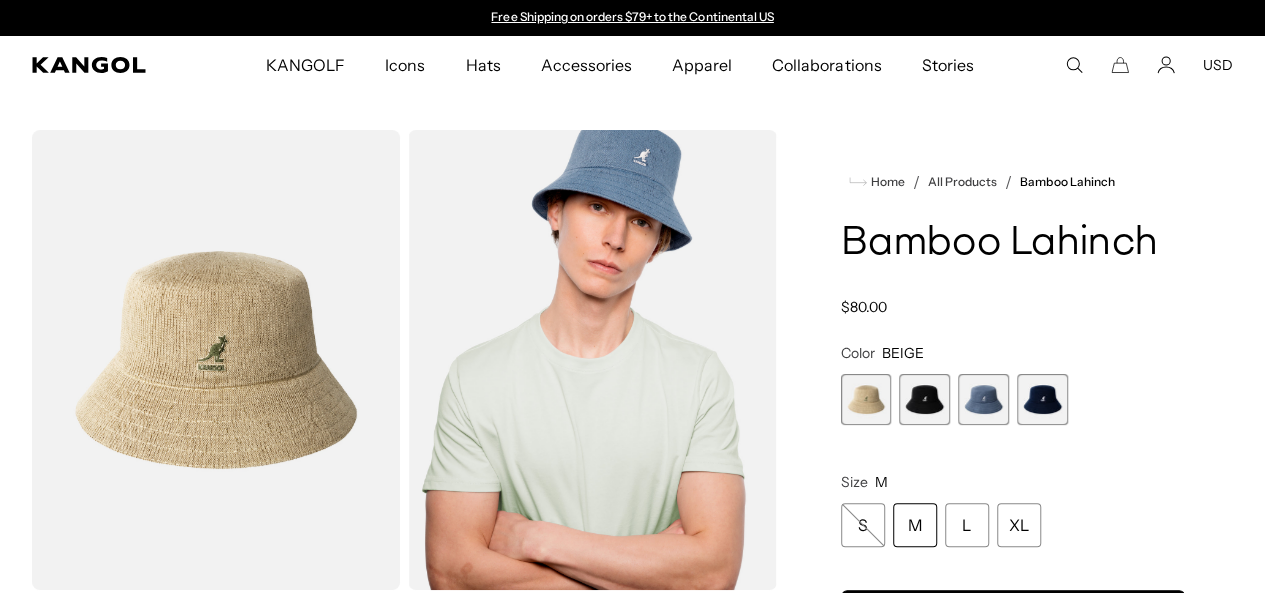 click at bounding box center [216, 360] 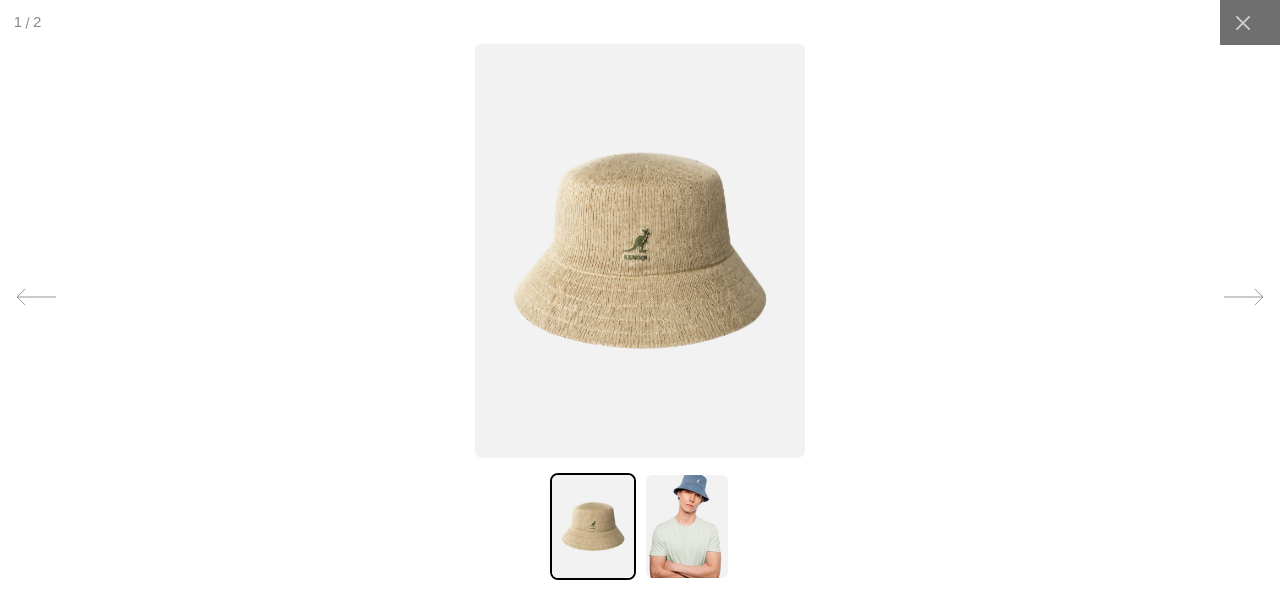 scroll, scrollTop: 0, scrollLeft: 412, axis: horizontal 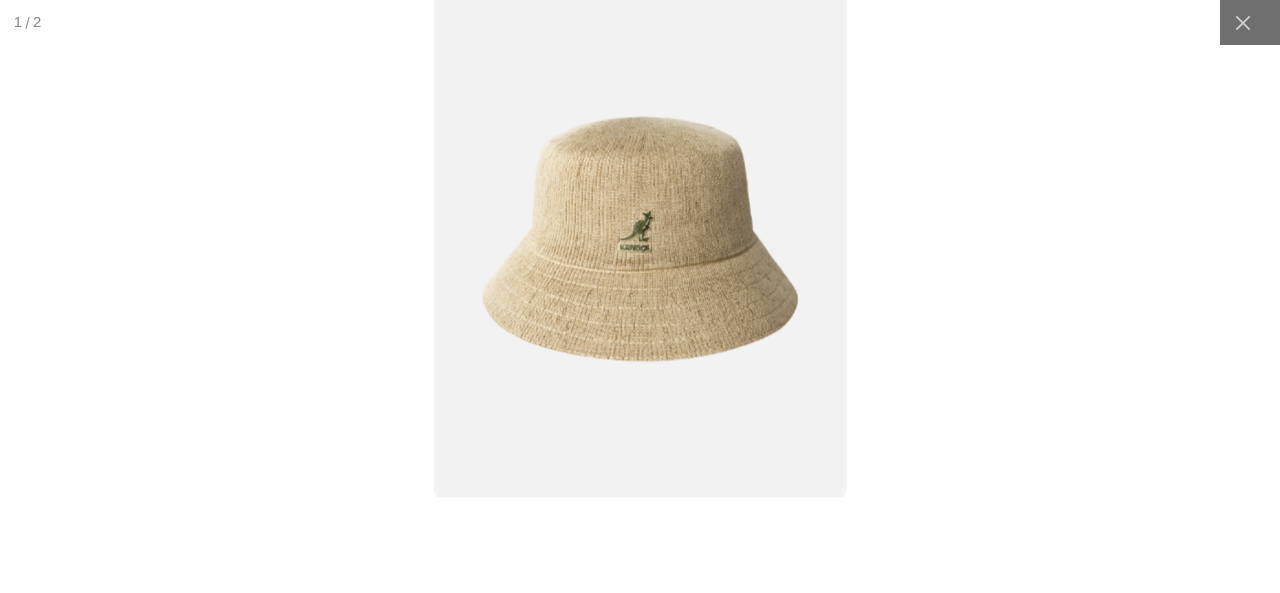 click at bounding box center [640, 238] 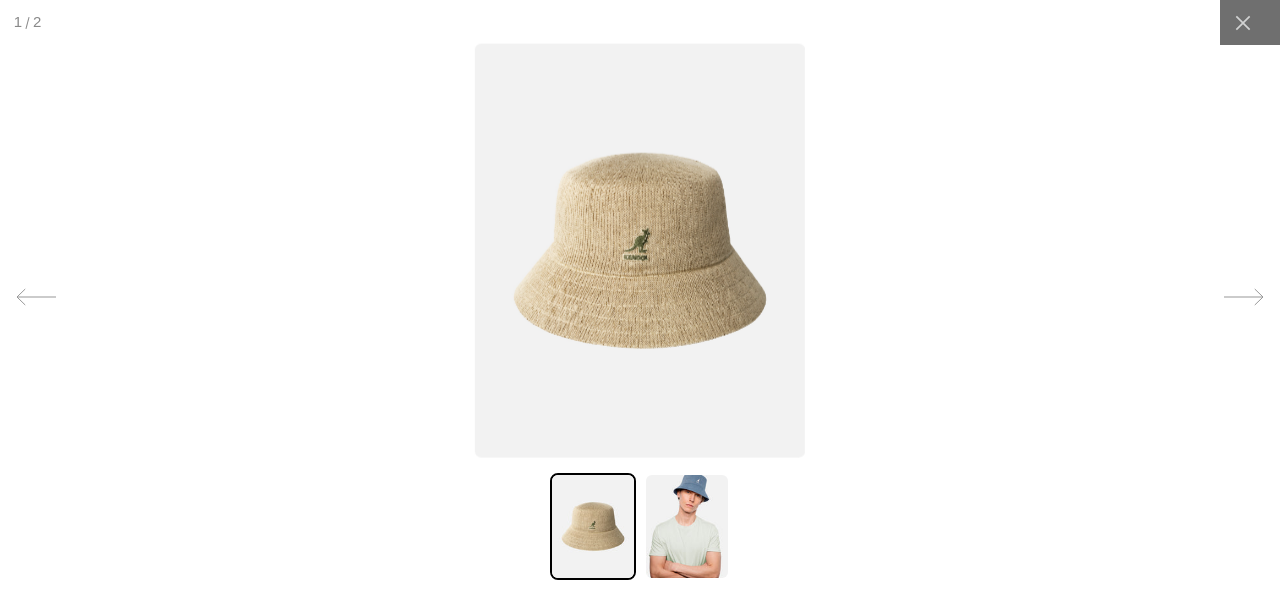scroll, scrollTop: 0, scrollLeft: 0, axis: both 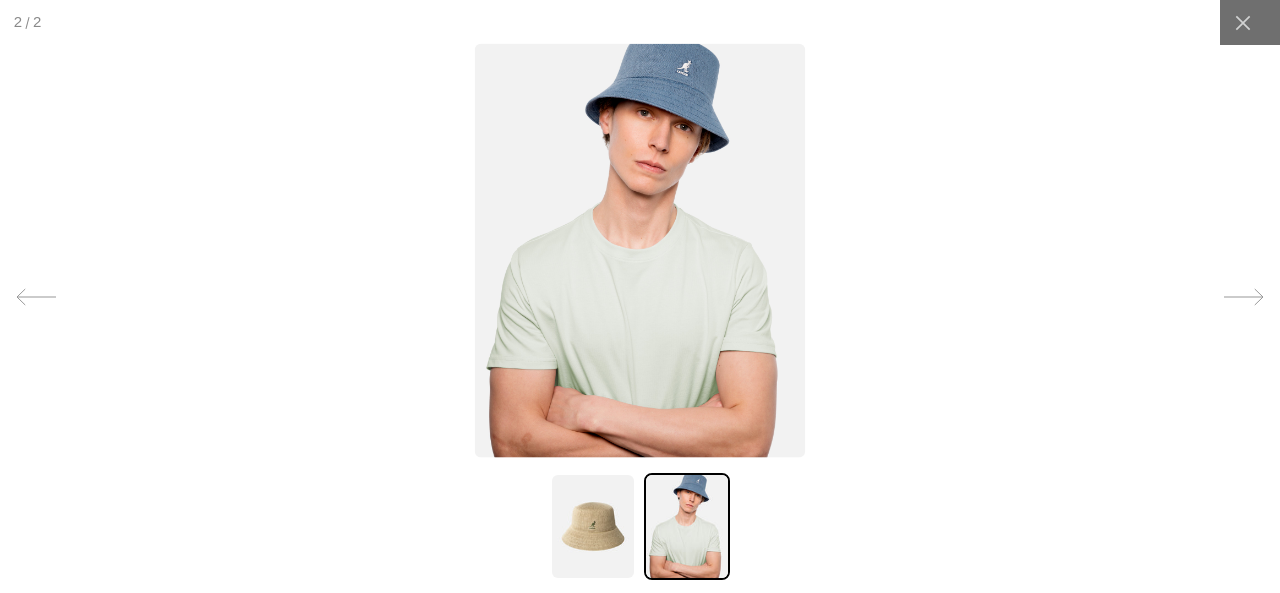 click at bounding box center (640, 250) 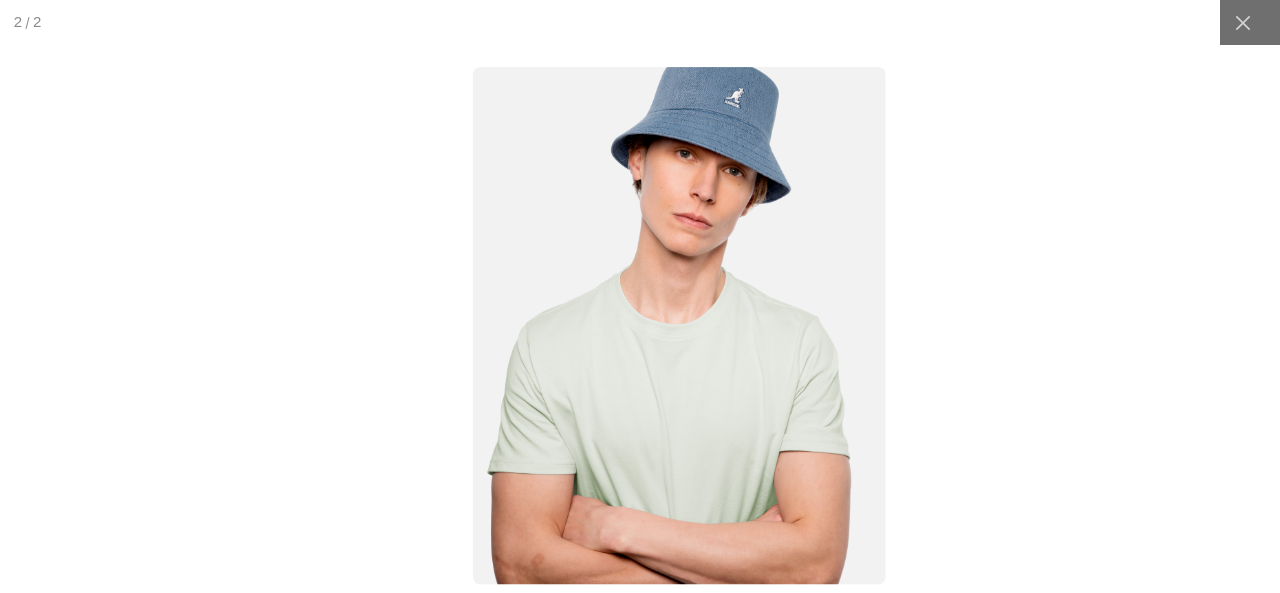 click at bounding box center (679, 325) 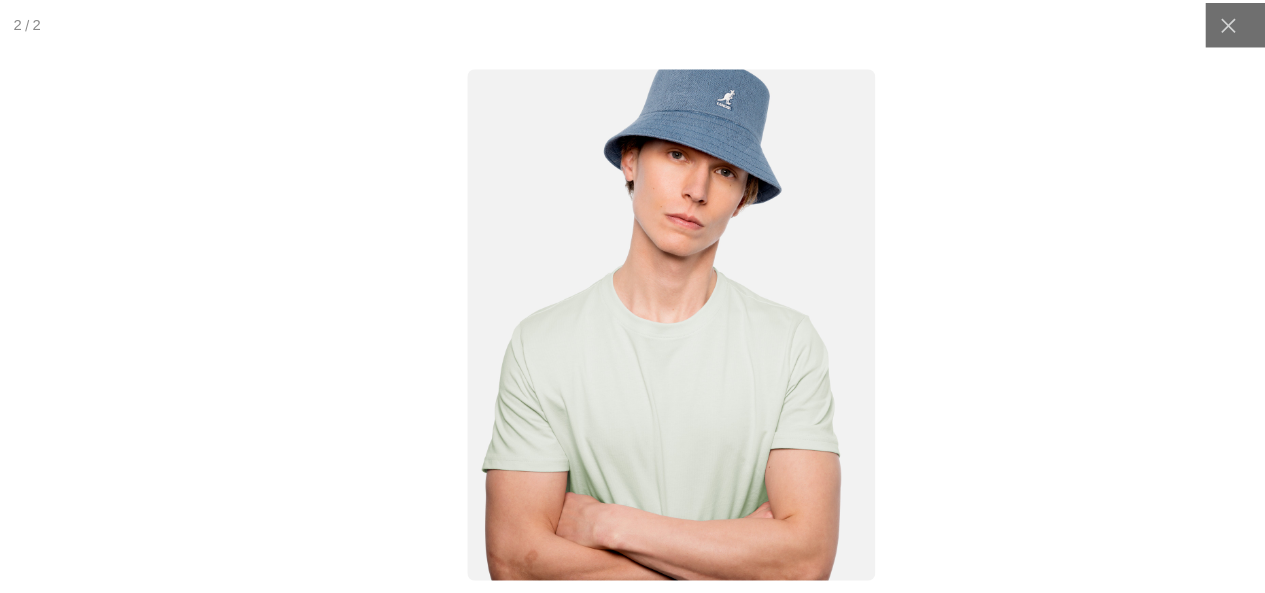 scroll, scrollTop: 0, scrollLeft: 0, axis: both 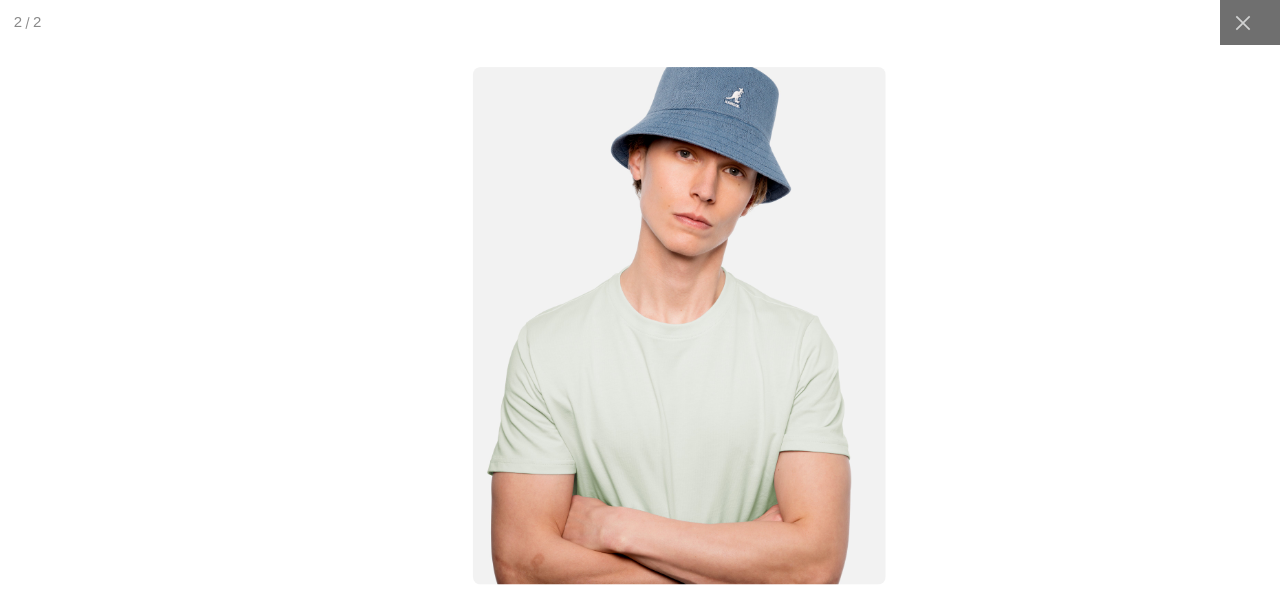 click at bounding box center [679, 383] 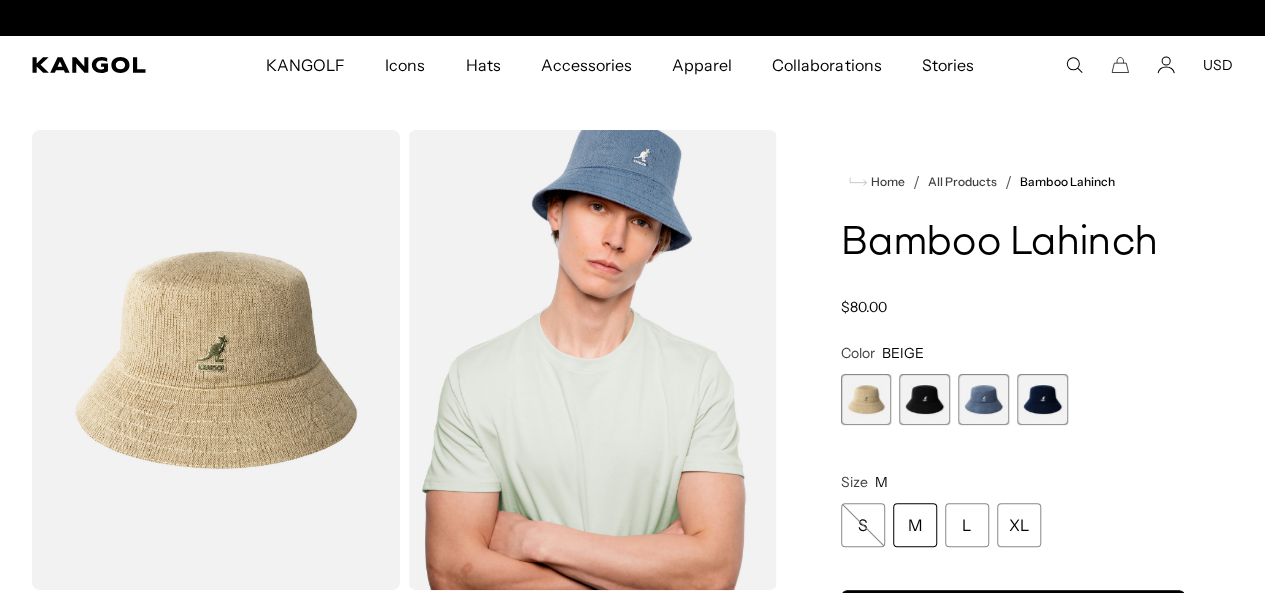 scroll, scrollTop: 0, scrollLeft: 412, axis: horizontal 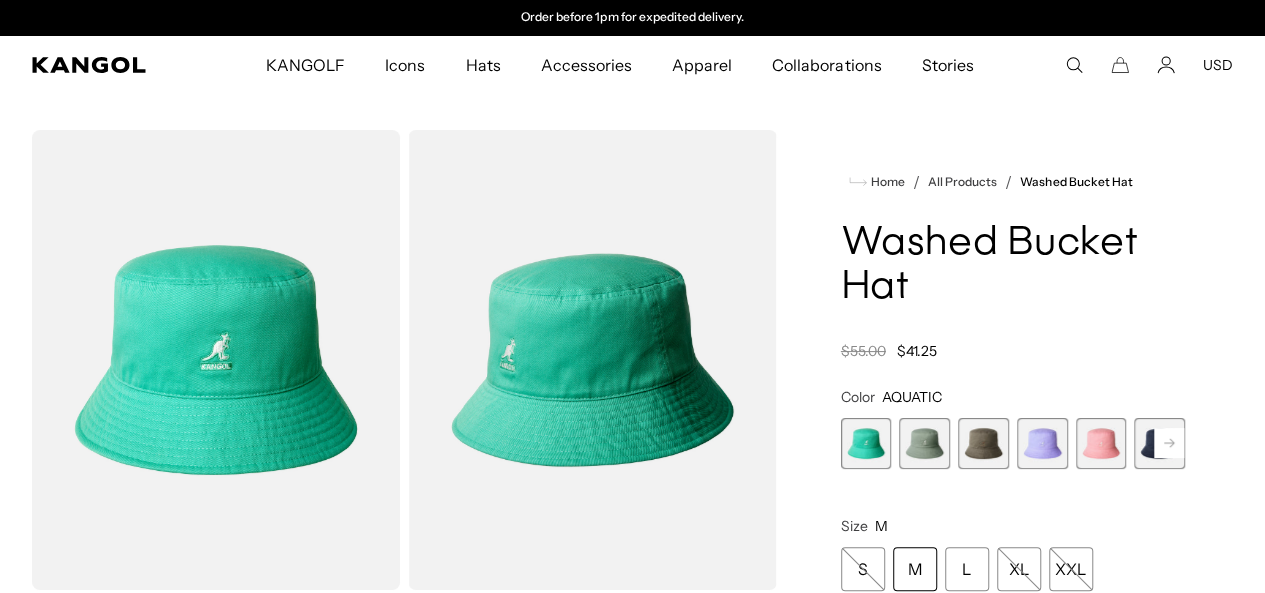 click at bounding box center [924, 443] 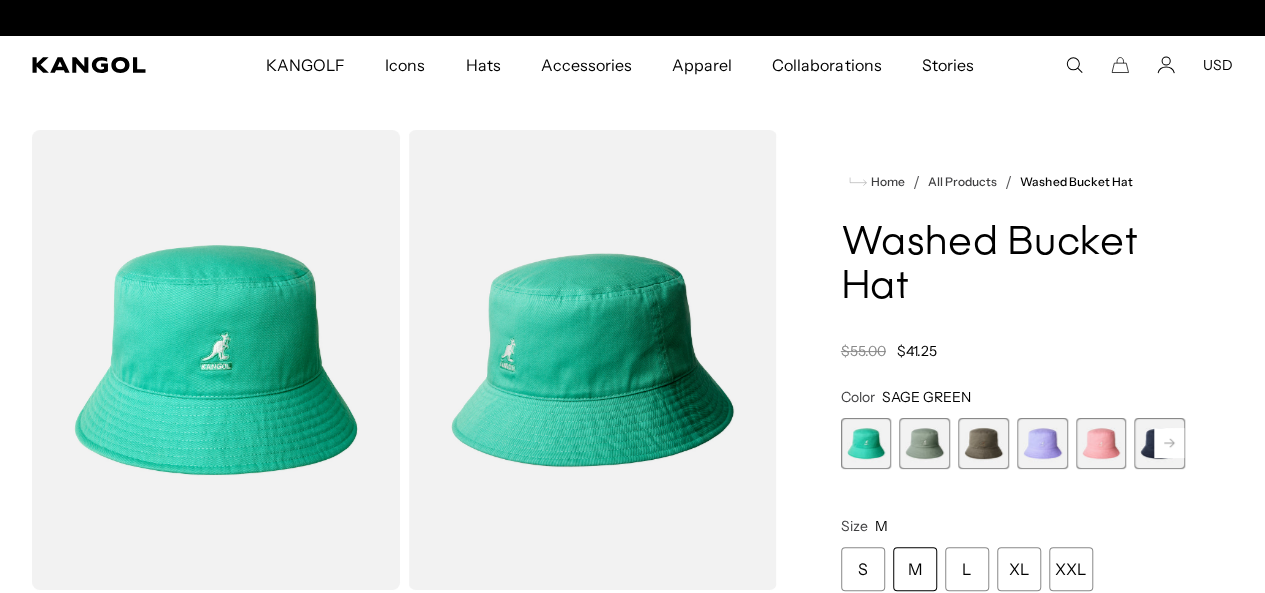 scroll, scrollTop: 0, scrollLeft: 0, axis: both 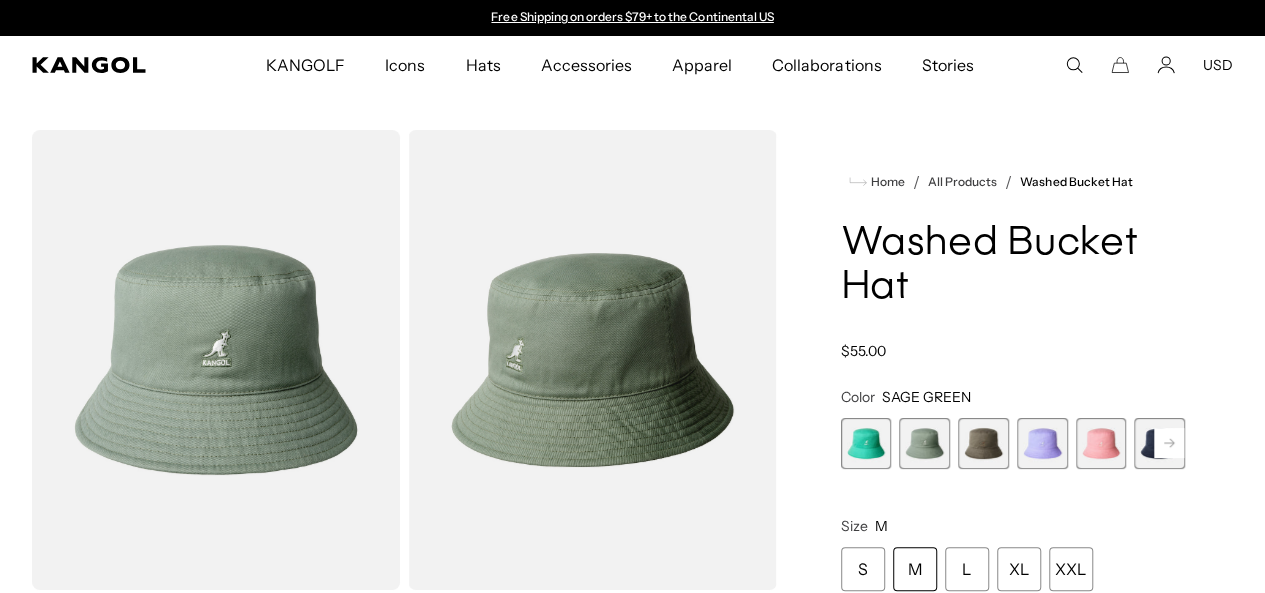 click at bounding box center (983, 443) 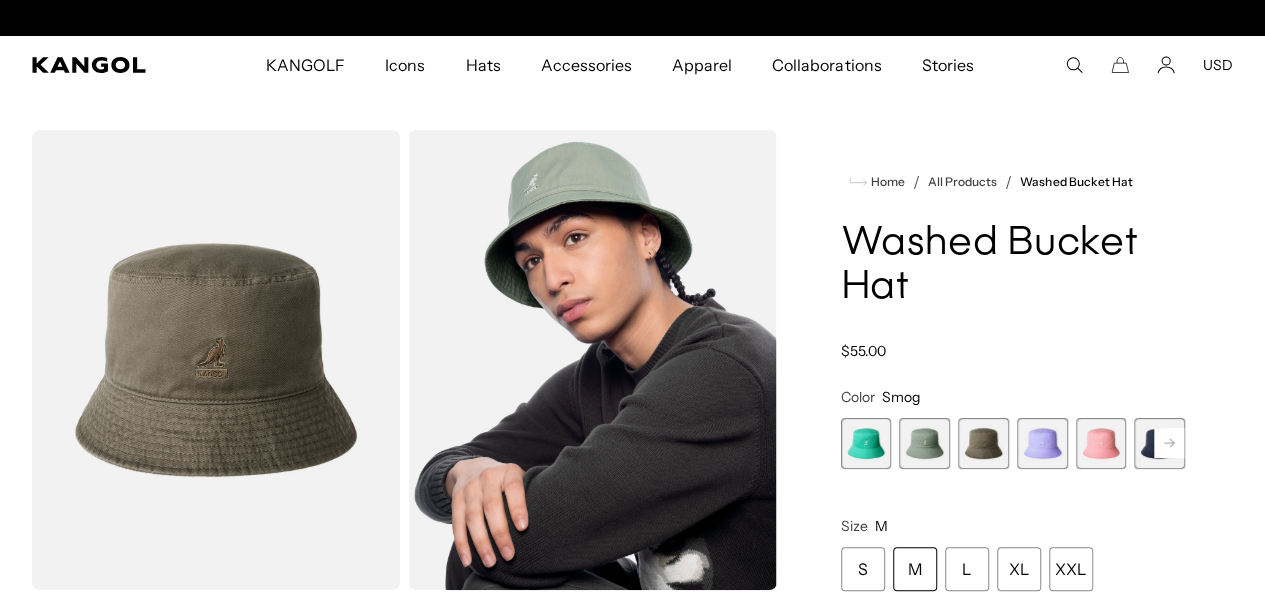 scroll, scrollTop: 0, scrollLeft: 0, axis: both 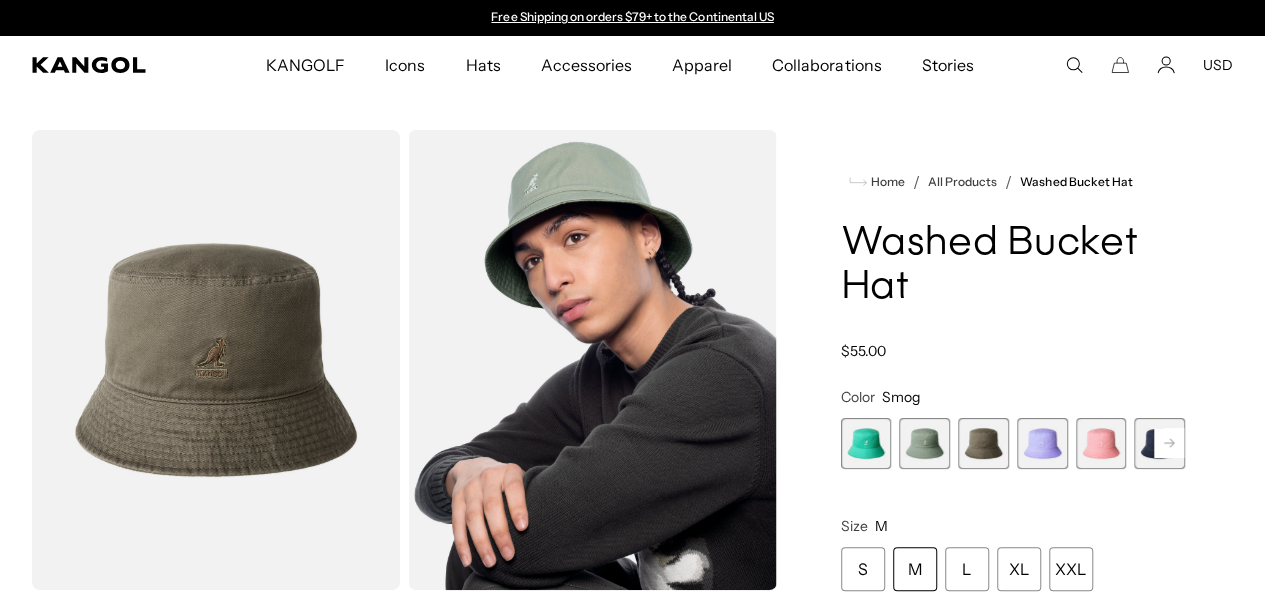 click at bounding box center [1042, 443] 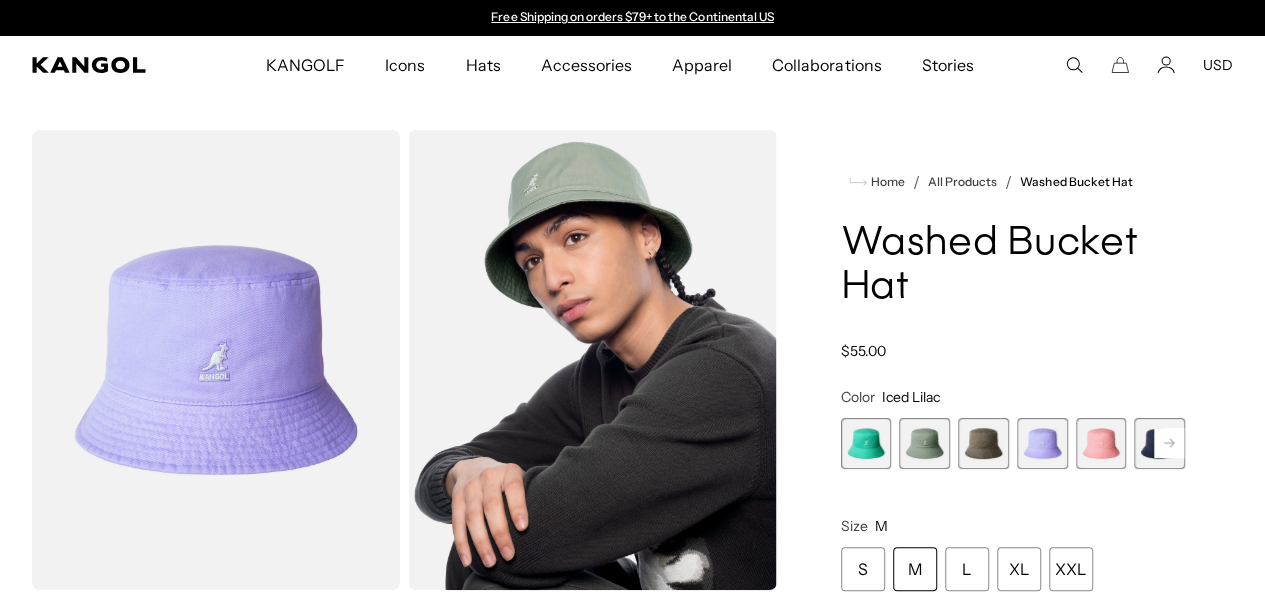click 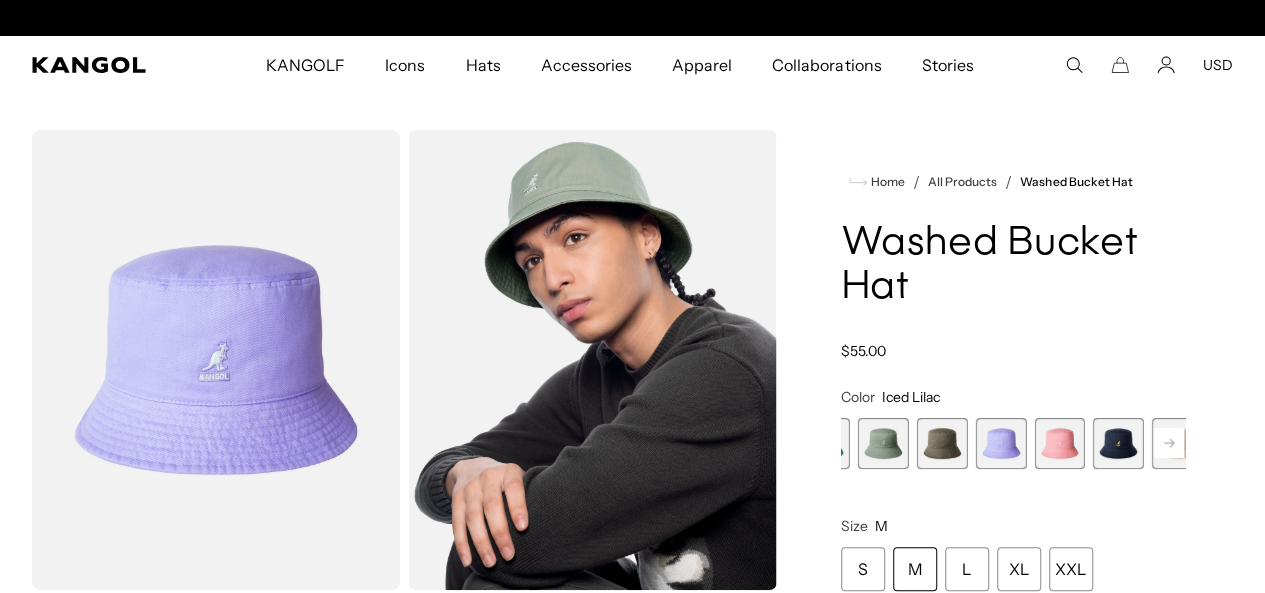 scroll, scrollTop: 0, scrollLeft: 412, axis: horizontal 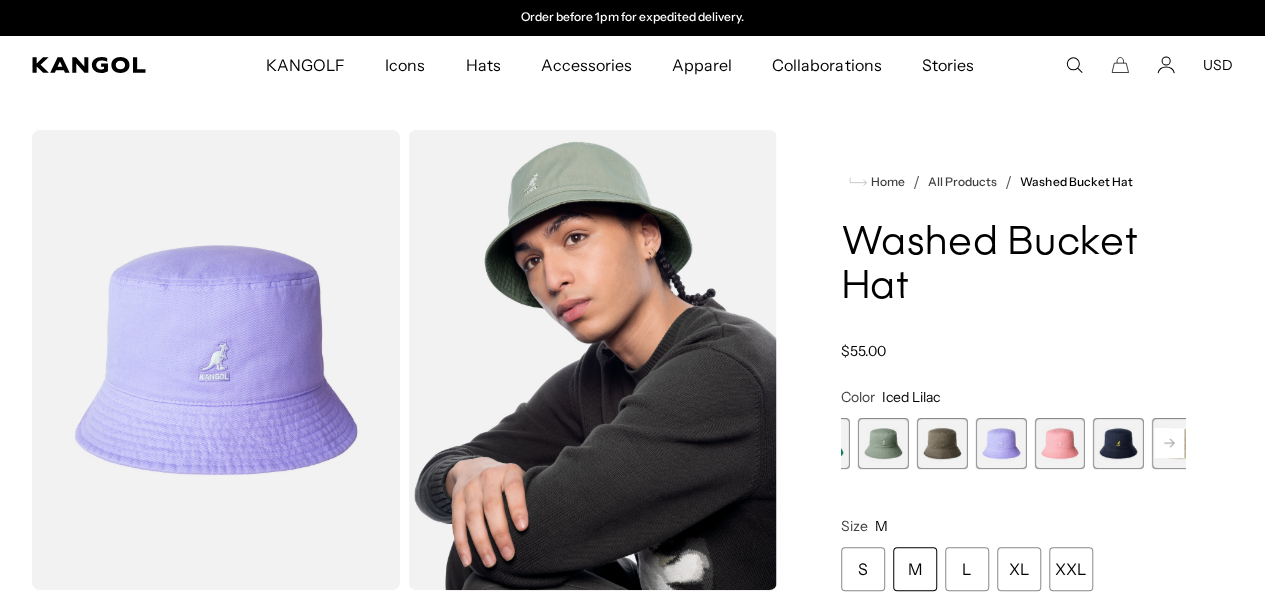 click 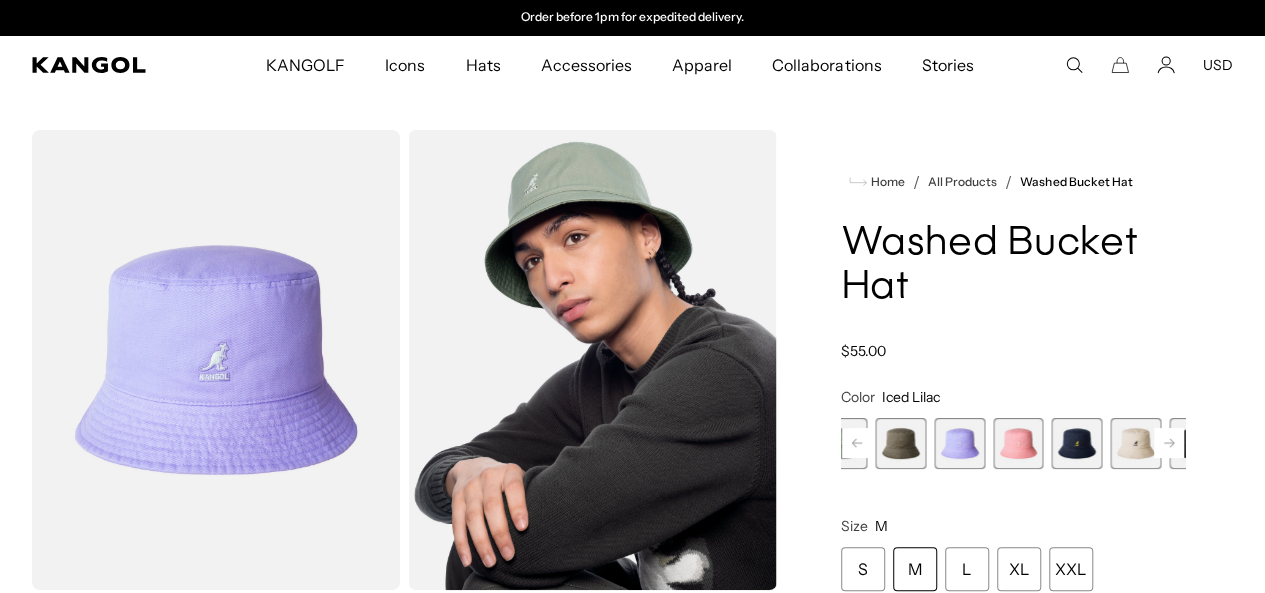 click at bounding box center [1135, 443] 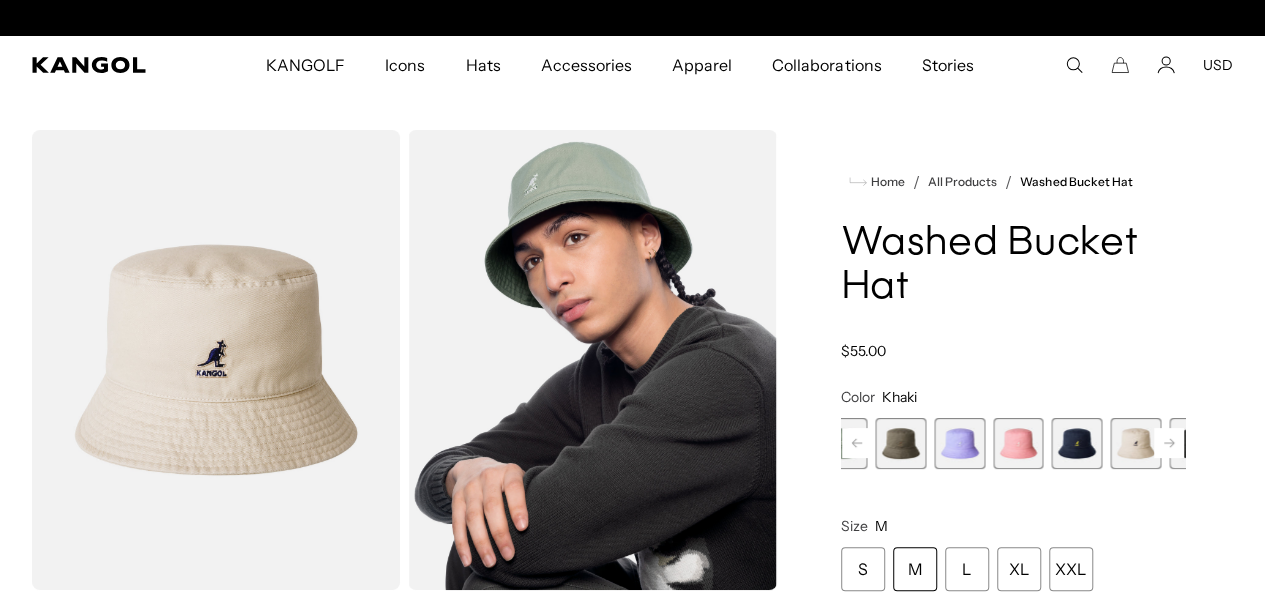 scroll, scrollTop: 0, scrollLeft: 0, axis: both 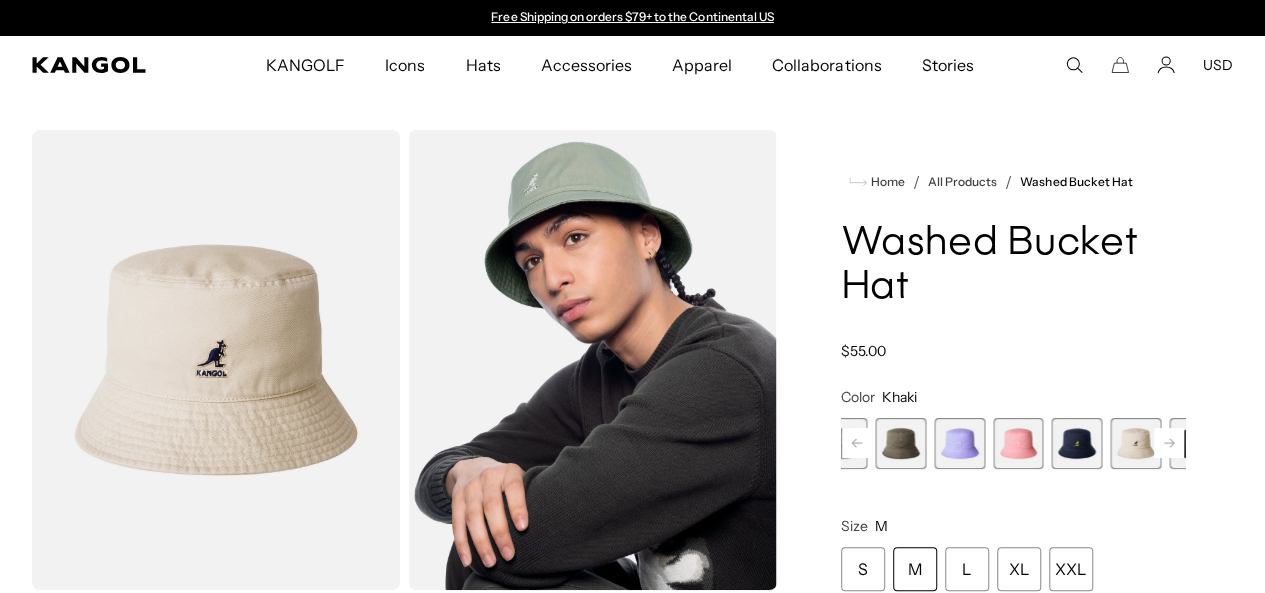 click 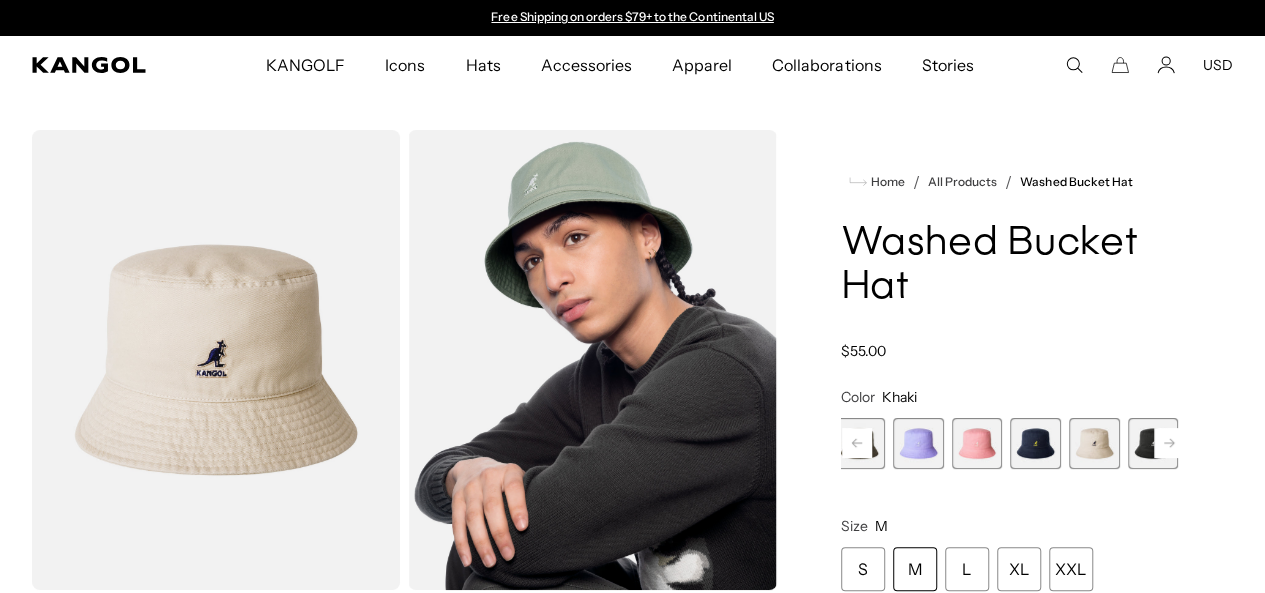 click 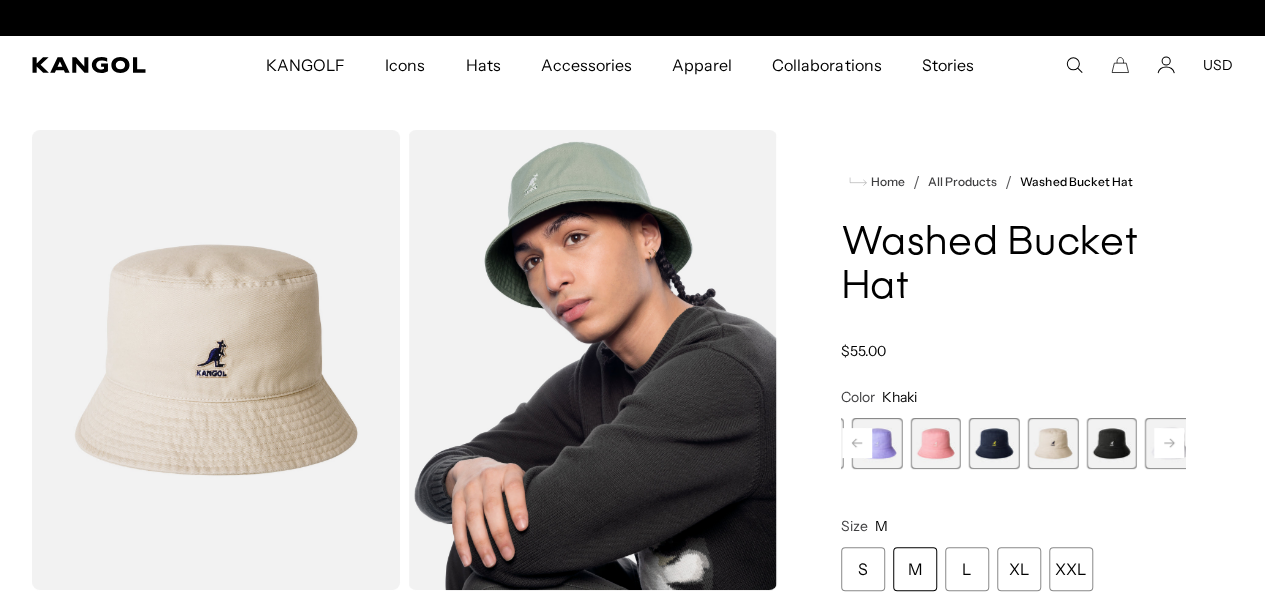 click 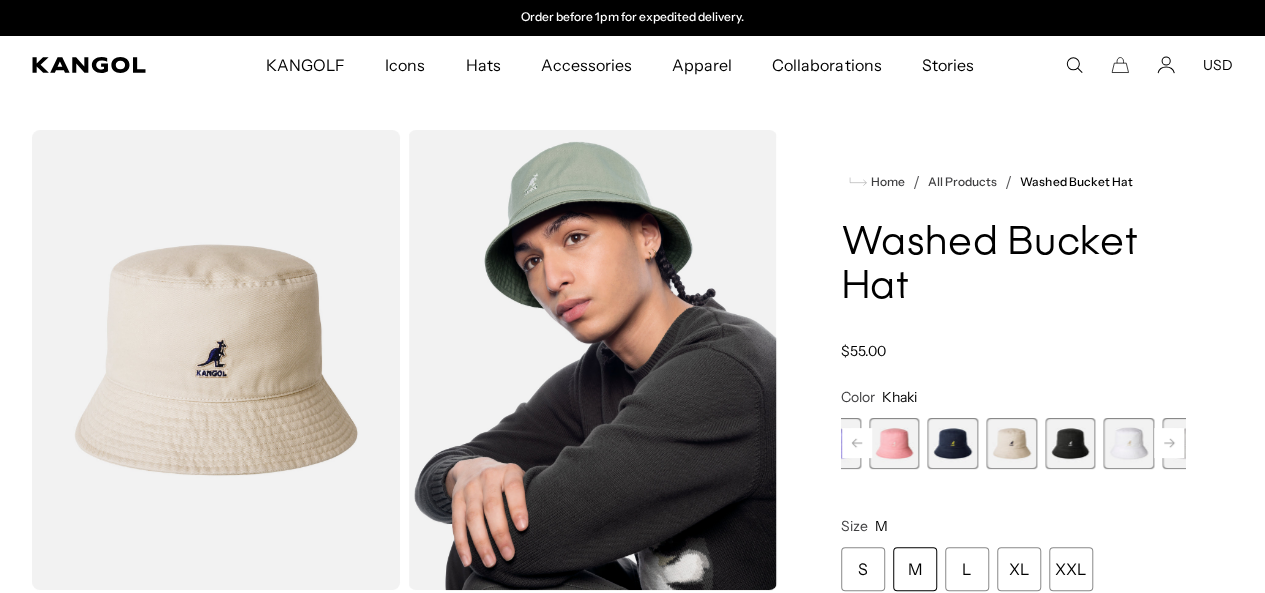 click at bounding box center [1187, 443] 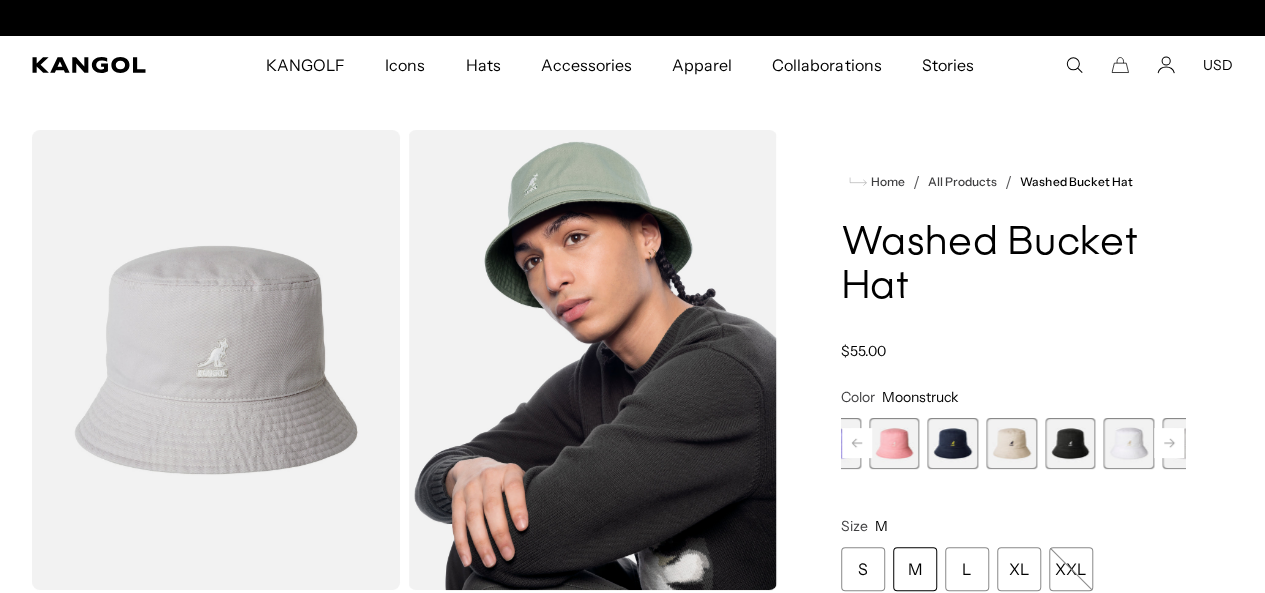 scroll, scrollTop: 0, scrollLeft: 0, axis: both 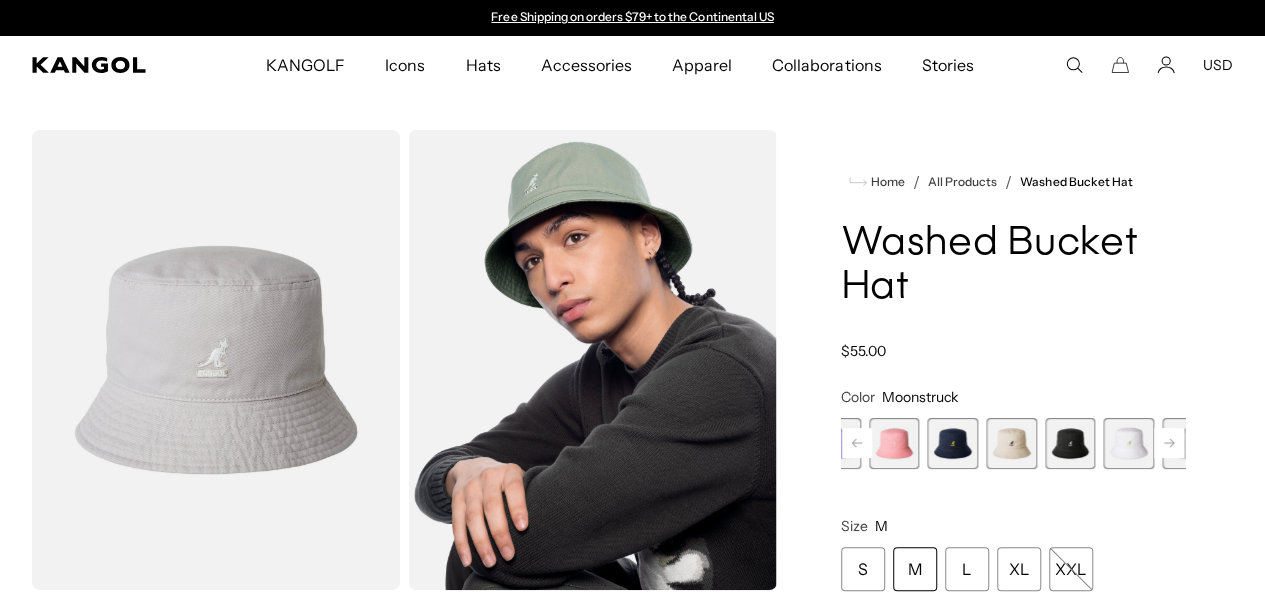 click 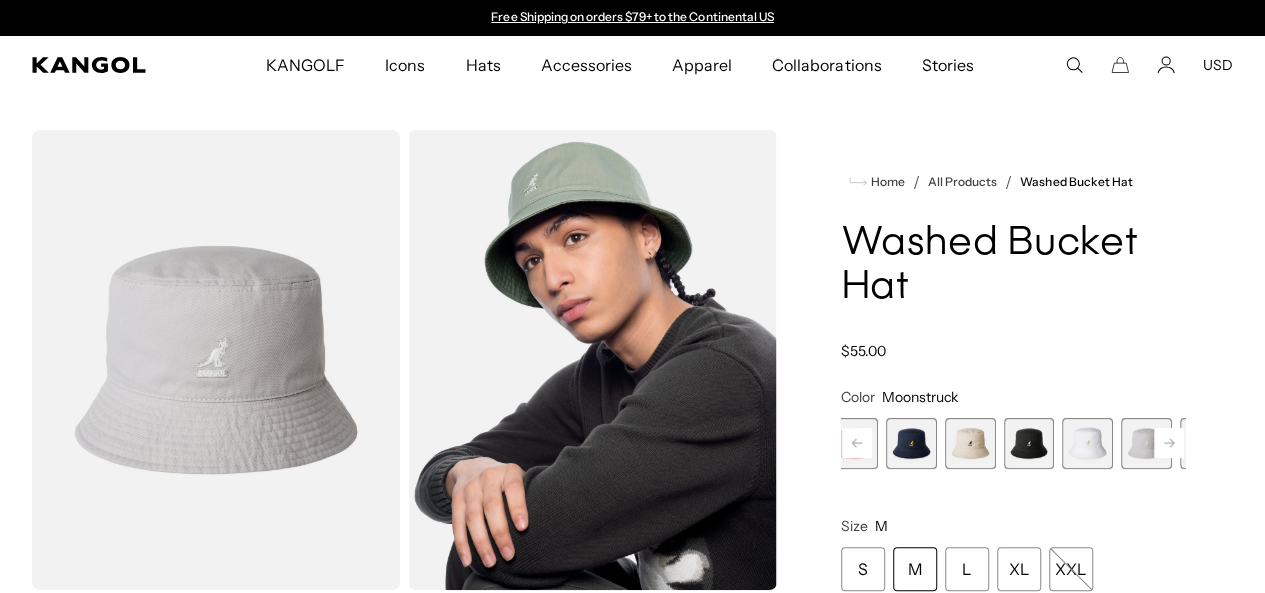 click 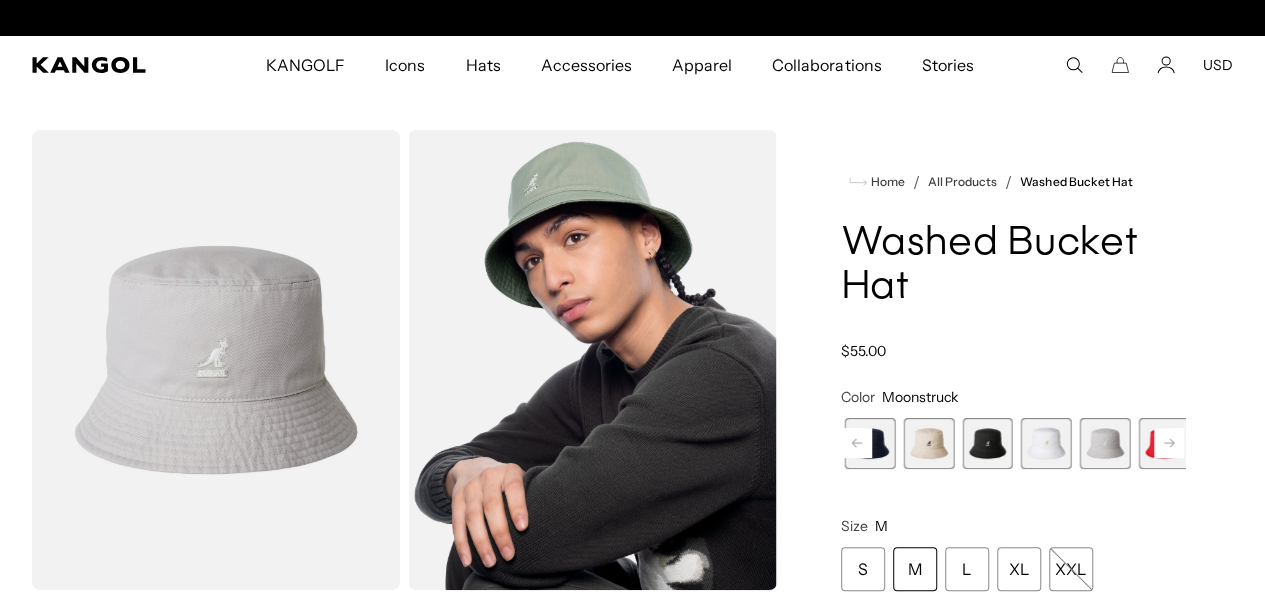click on "Previous
Next
AQUATIC
Variant sold out or unavailable
SAGE GREEN
Variant sold out or unavailable
Smog
Variant sold out or unavailable
Iced Lilac
Variant sold out or unavailable
Pepto
Variant sold out or unavailable
Navy
Variant sold out or unavailable
Khaki" at bounding box center [1013, 443] 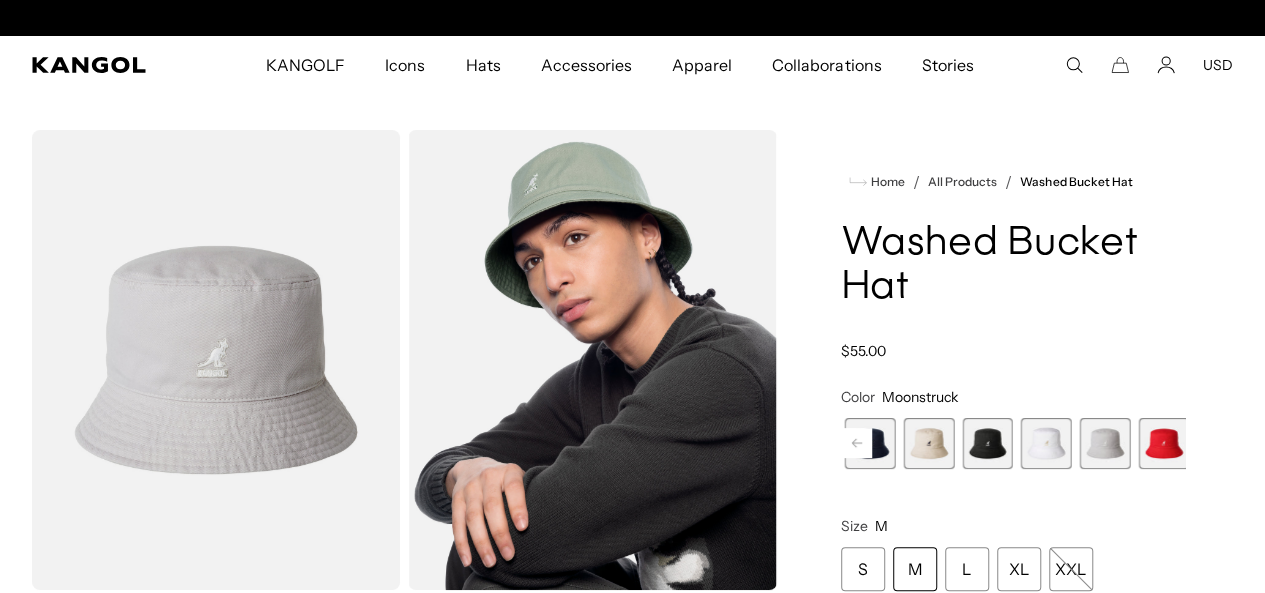 scroll, scrollTop: 105, scrollLeft: 0, axis: vertical 